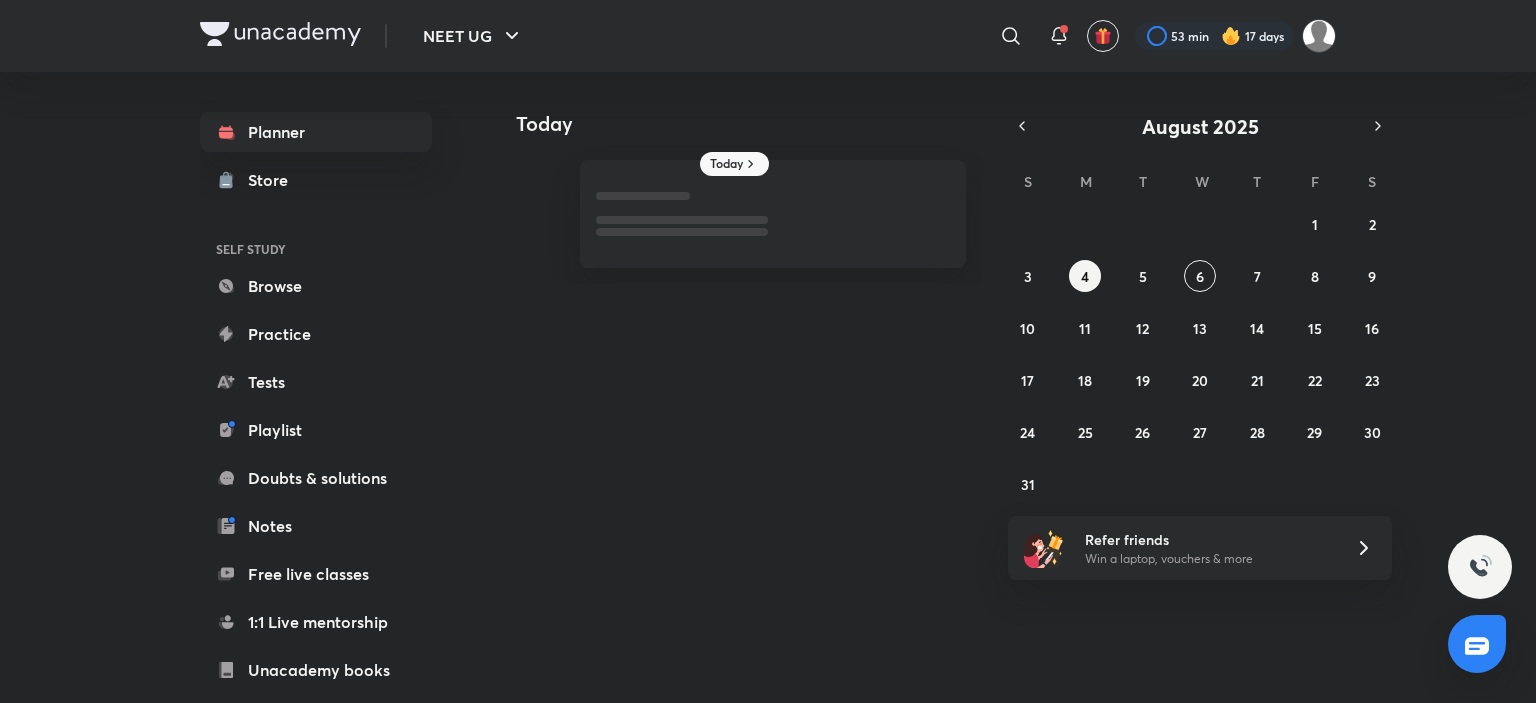 scroll, scrollTop: 0, scrollLeft: 0, axis: both 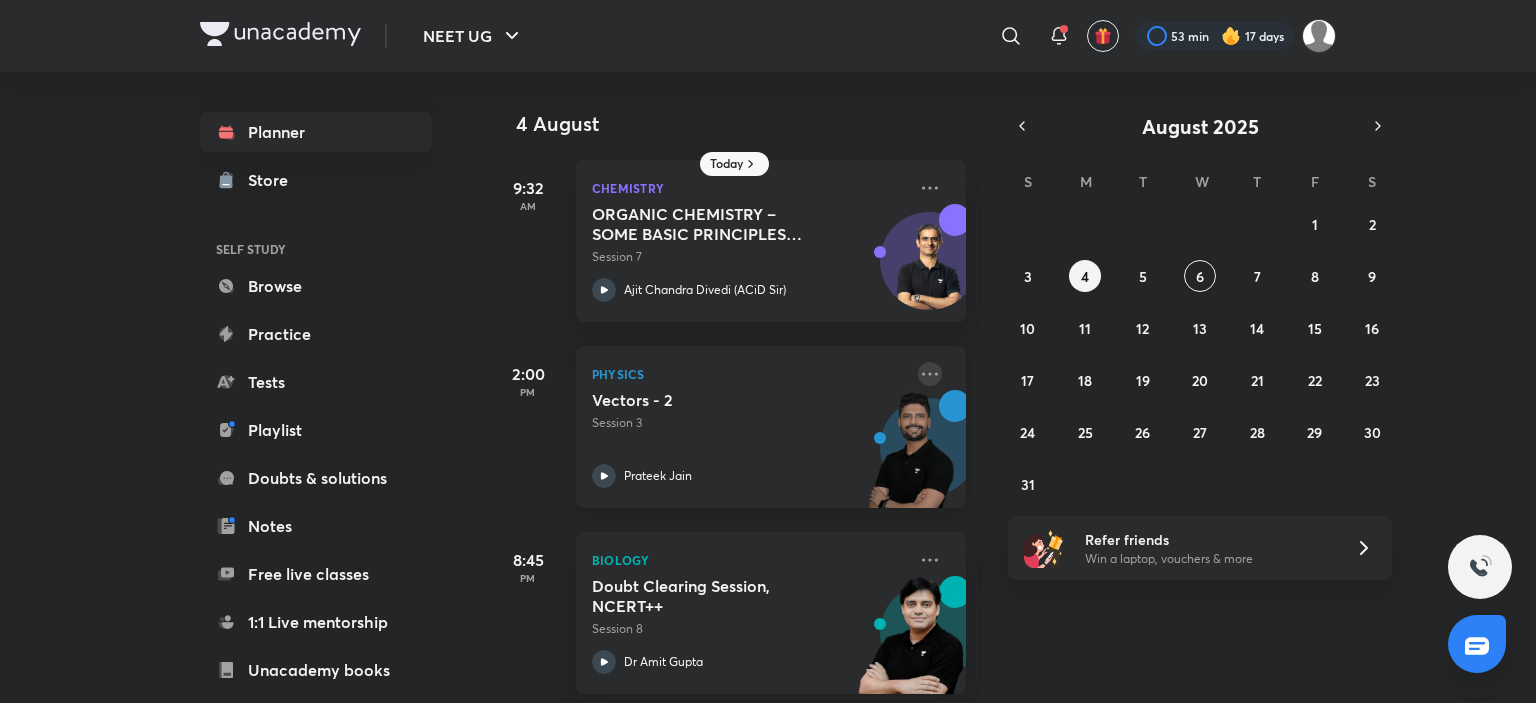 click 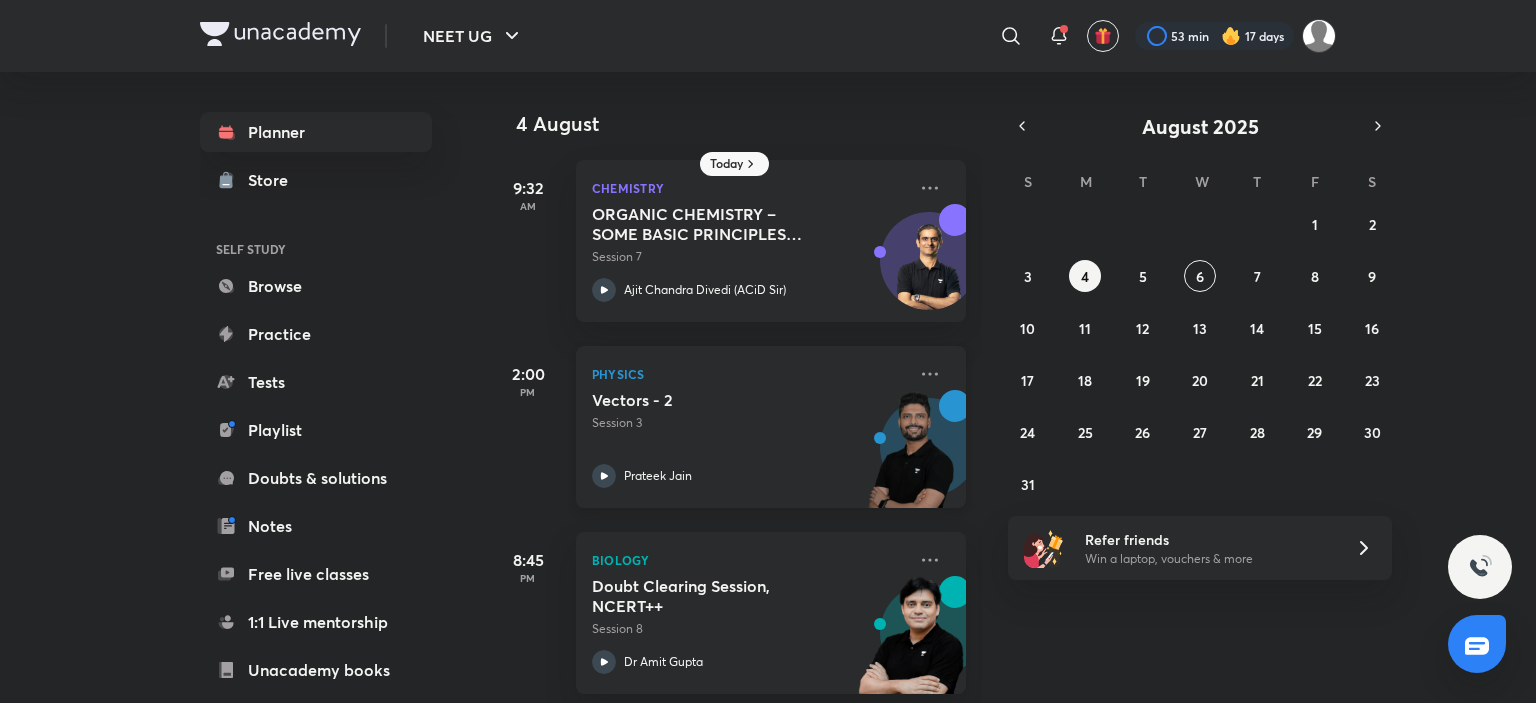click on "Prateek Jain" at bounding box center (658, 476) 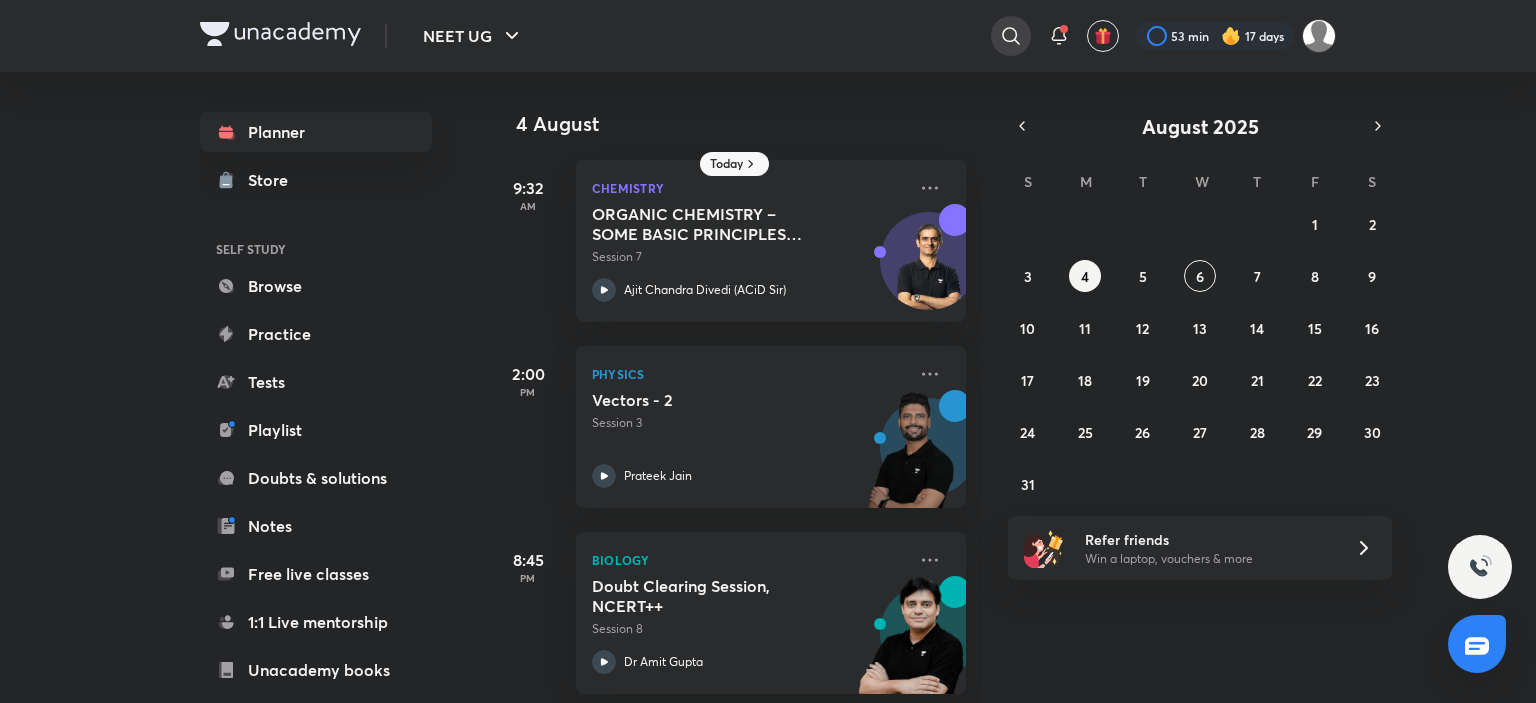 click at bounding box center (1011, 36) 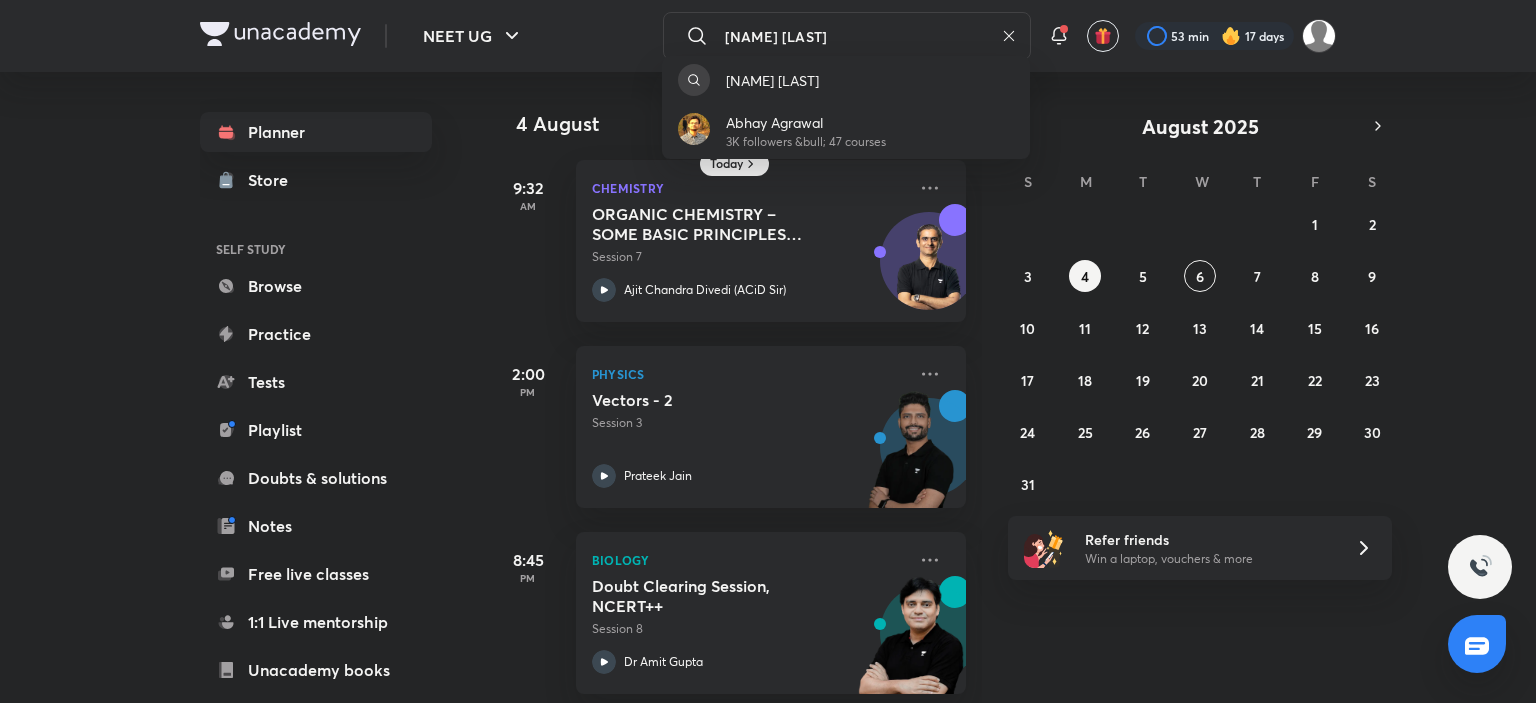 type on "[NAME] [LAST]" 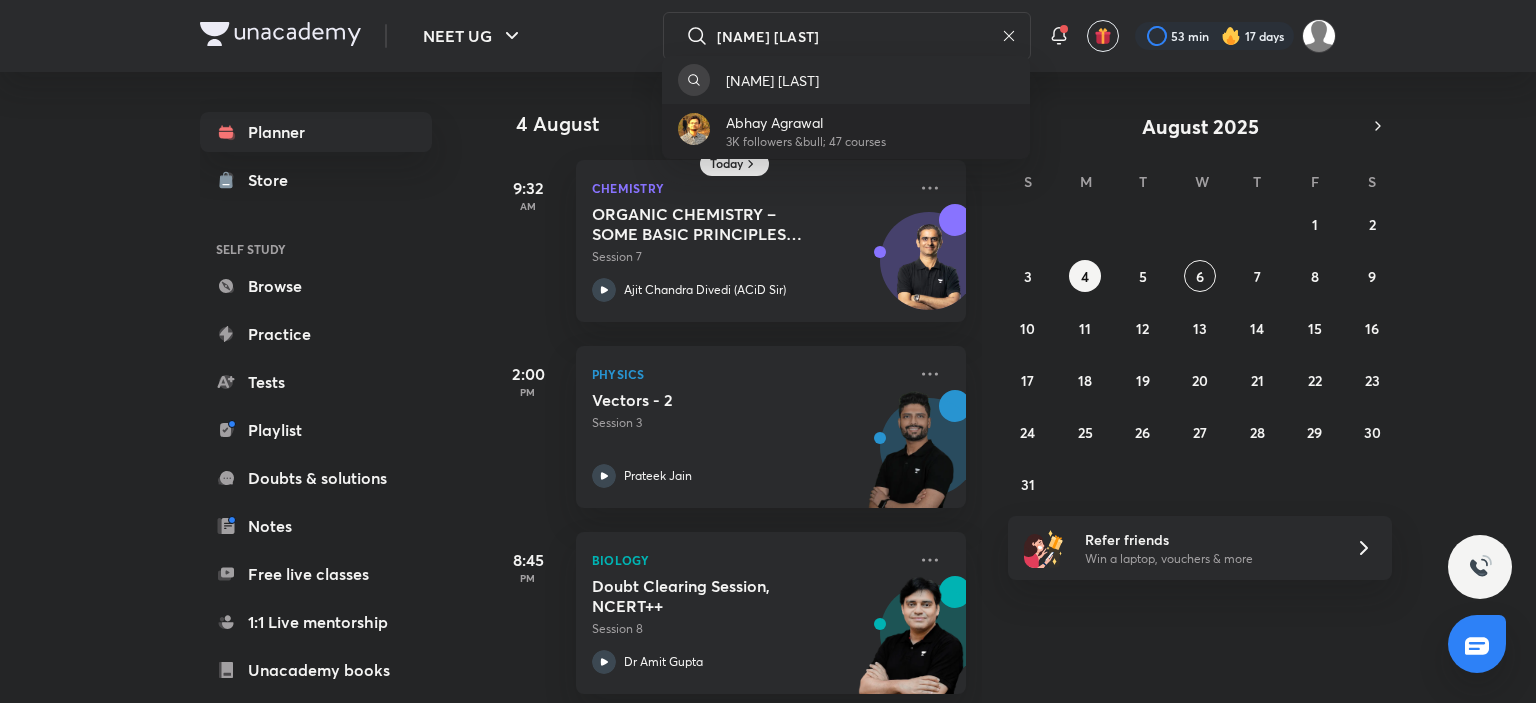click on "[NAME] [LAST] 3K followers &bull; 47 courses" at bounding box center [846, 131] 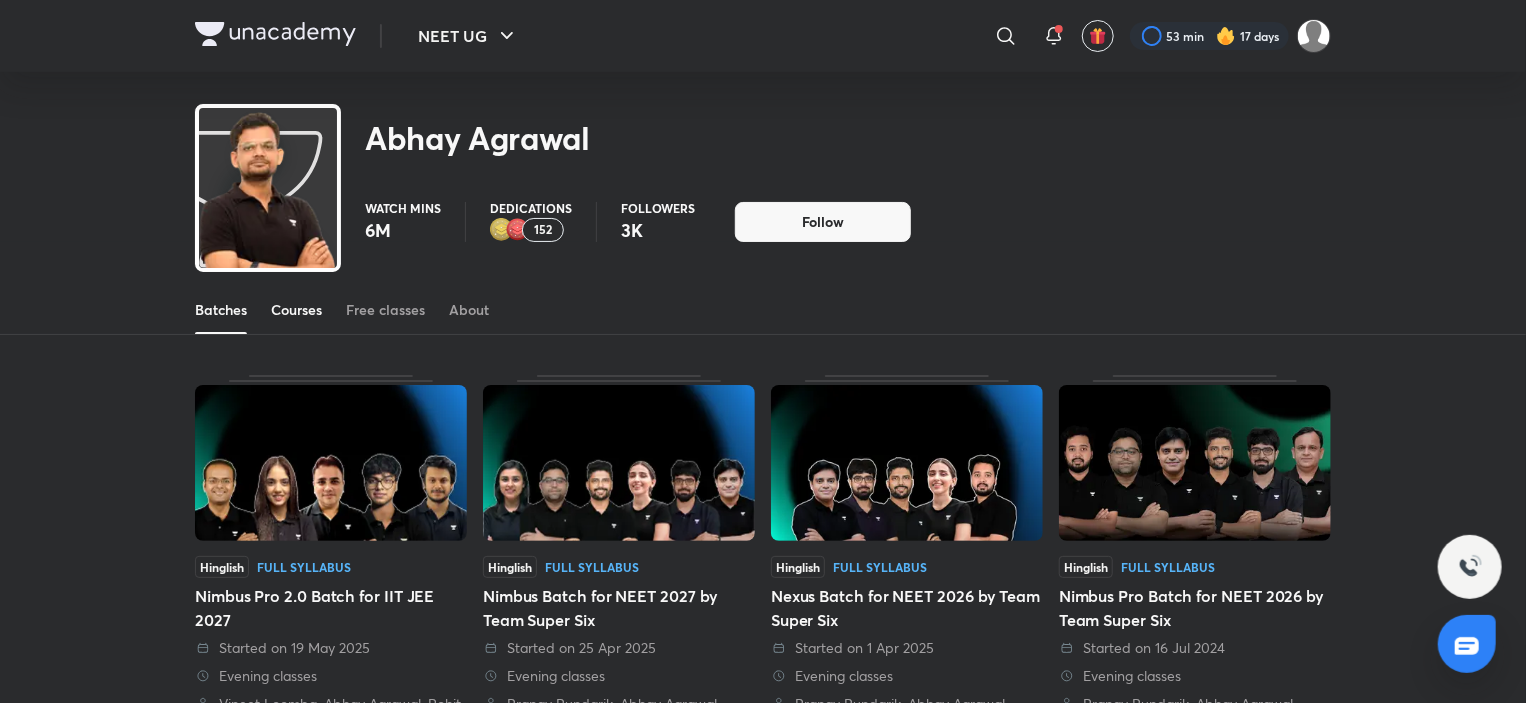 click on "Courses" at bounding box center [296, 310] 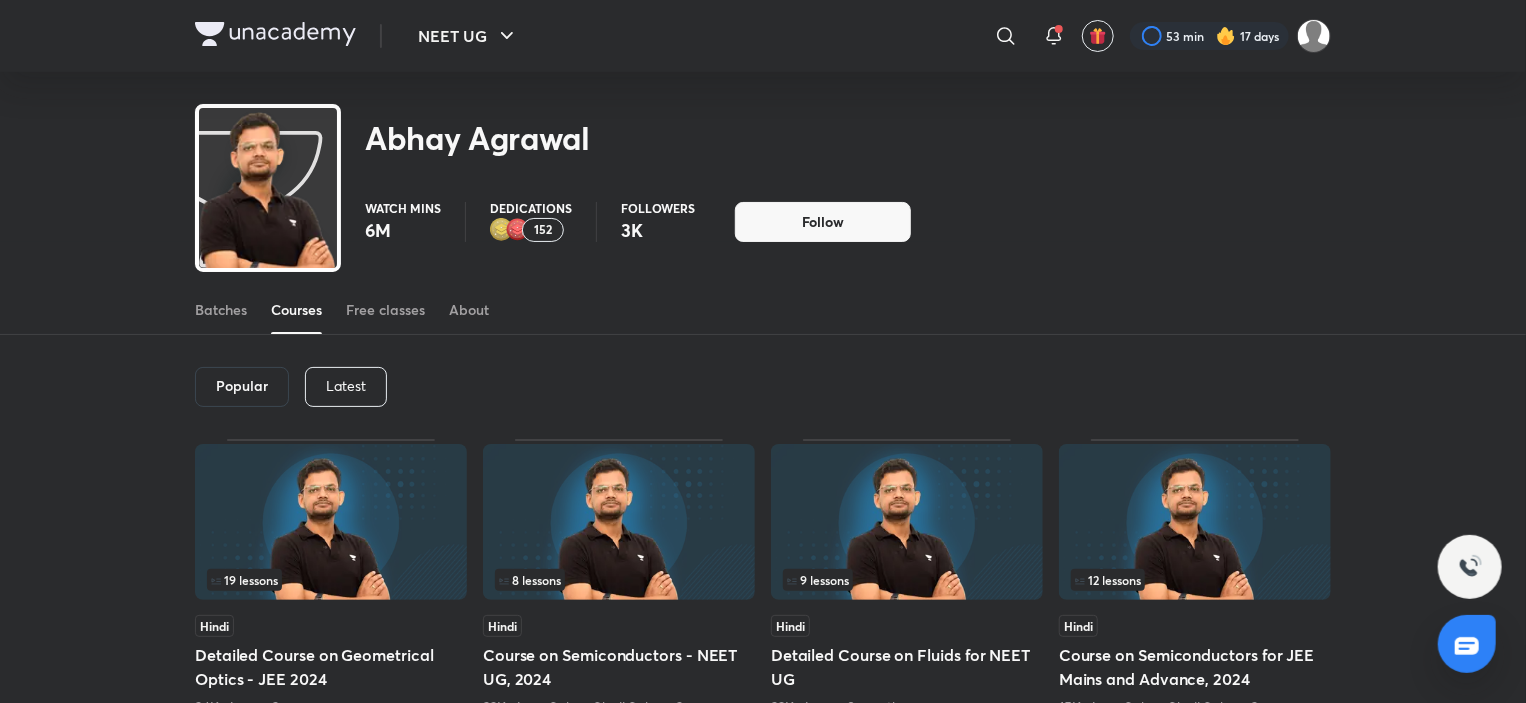 click on "Latest" at bounding box center [346, 387] 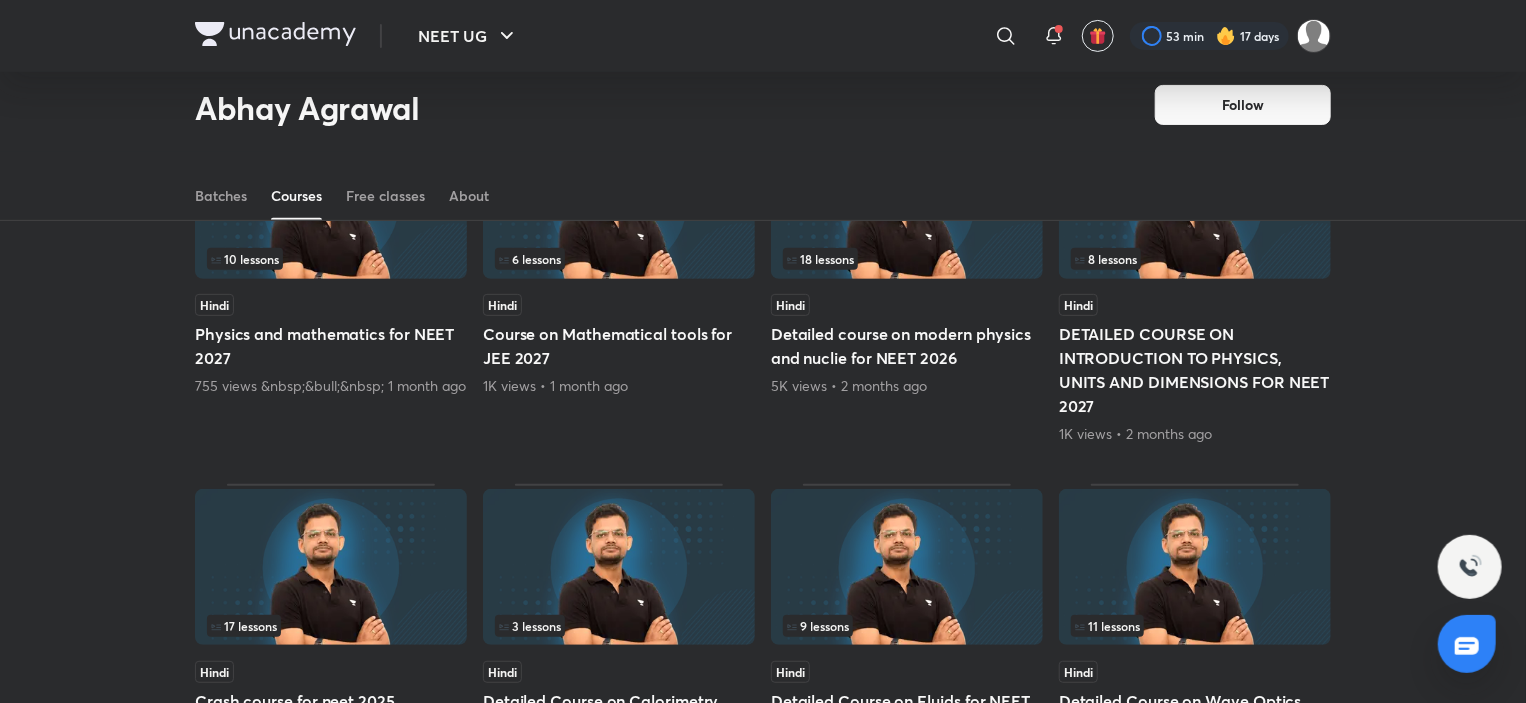 scroll, scrollTop: 226, scrollLeft: 0, axis: vertical 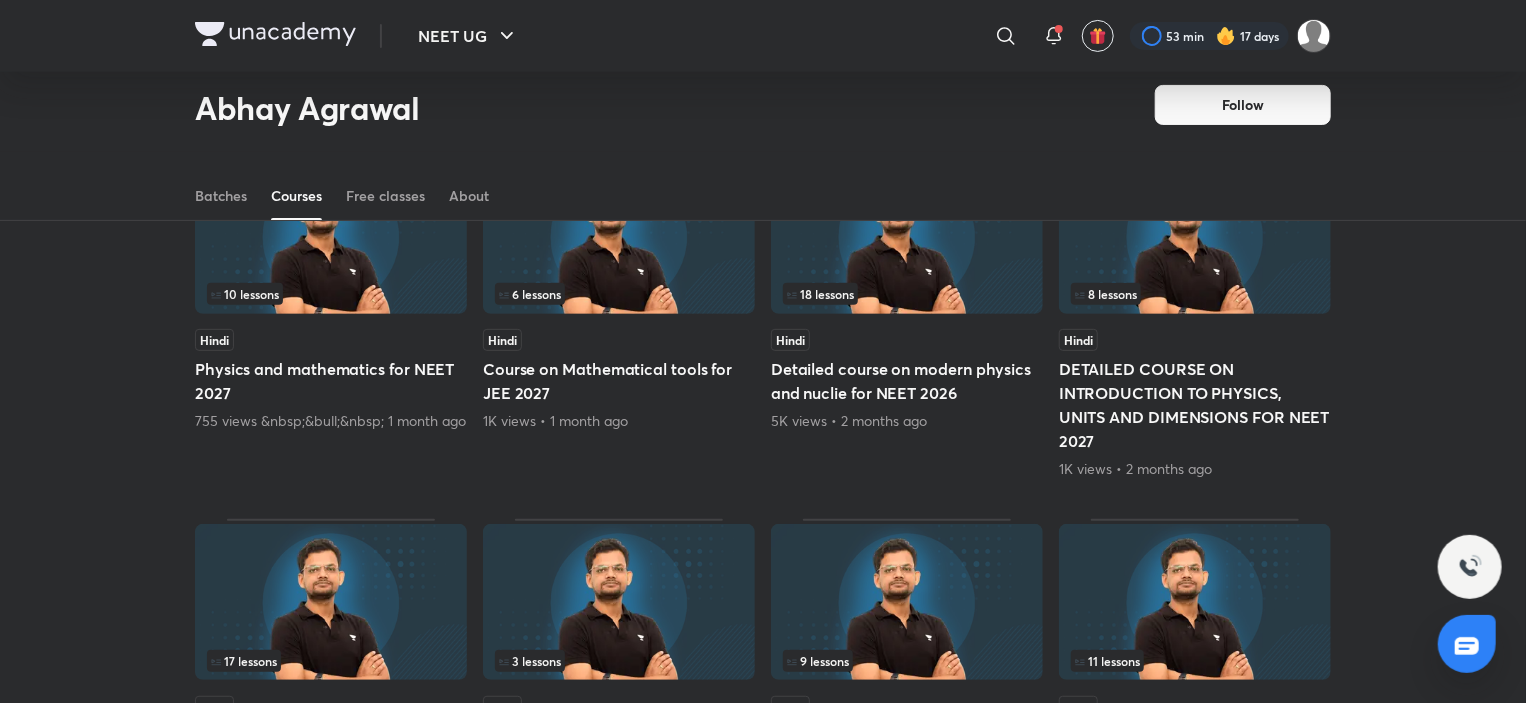 click on "10   lessons Hindi Physics and mathematics for NEET 2027 755 views &nbsp;&bull;&nbsp; 1 month ago" at bounding box center (331, 316) 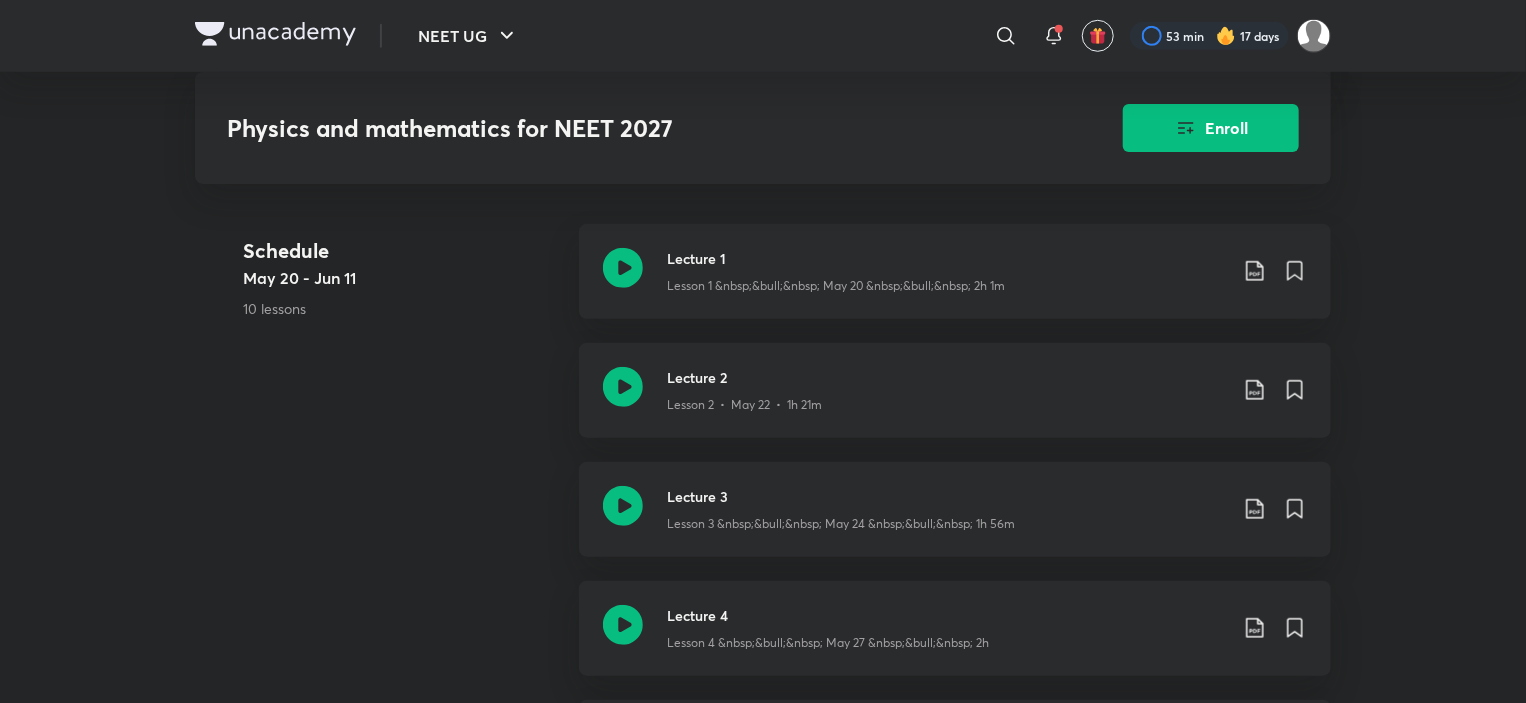 scroll, scrollTop: 800, scrollLeft: 0, axis: vertical 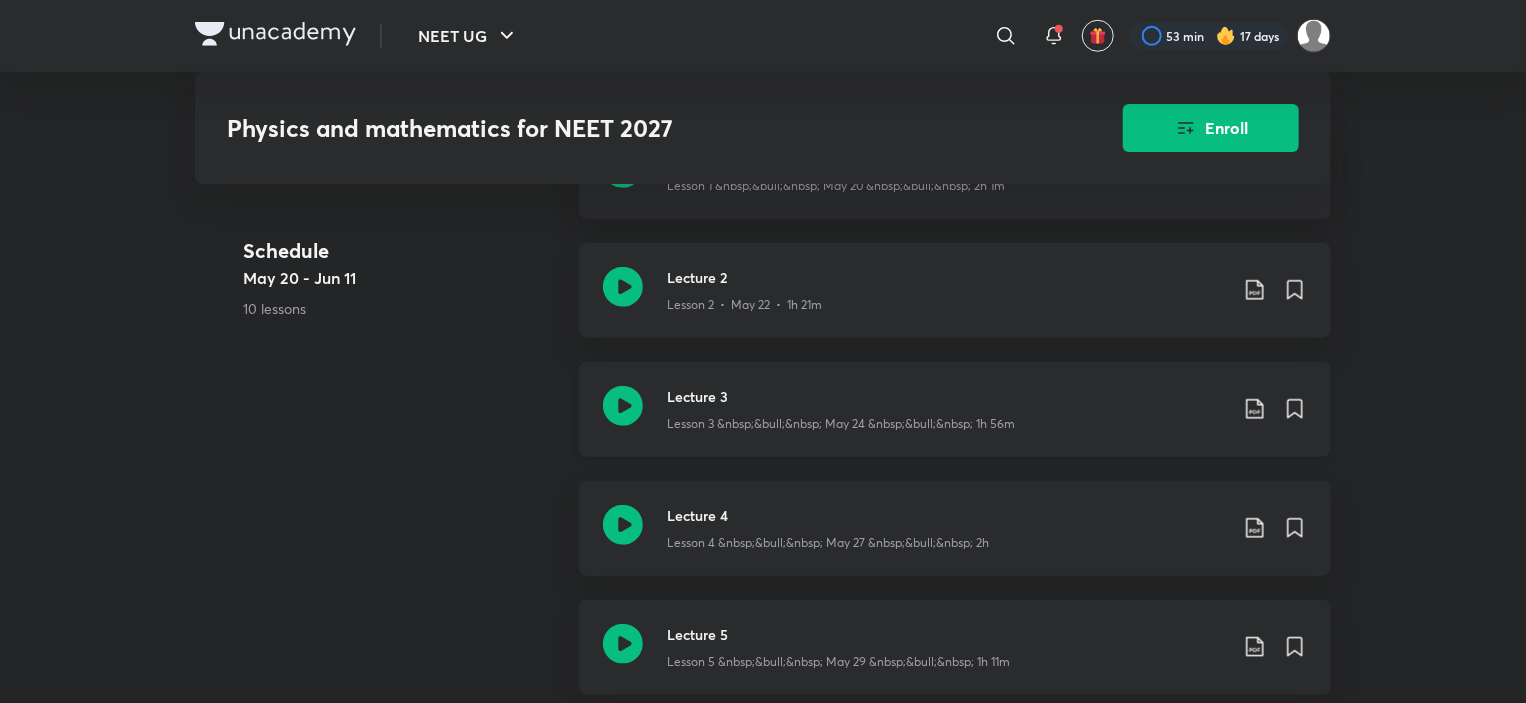 click on "Lecture 3" at bounding box center [947, 396] 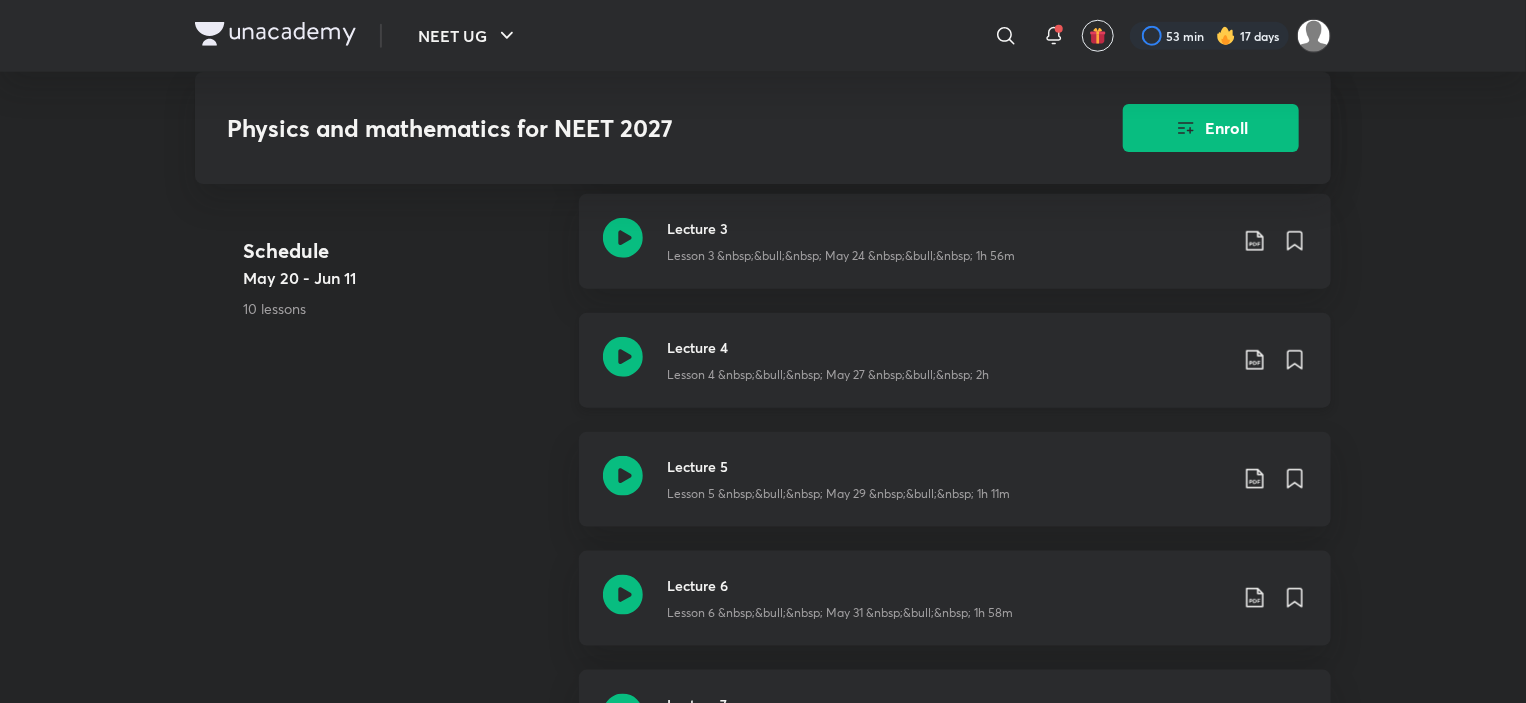scroll, scrollTop: 1000, scrollLeft: 0, axis: vertical 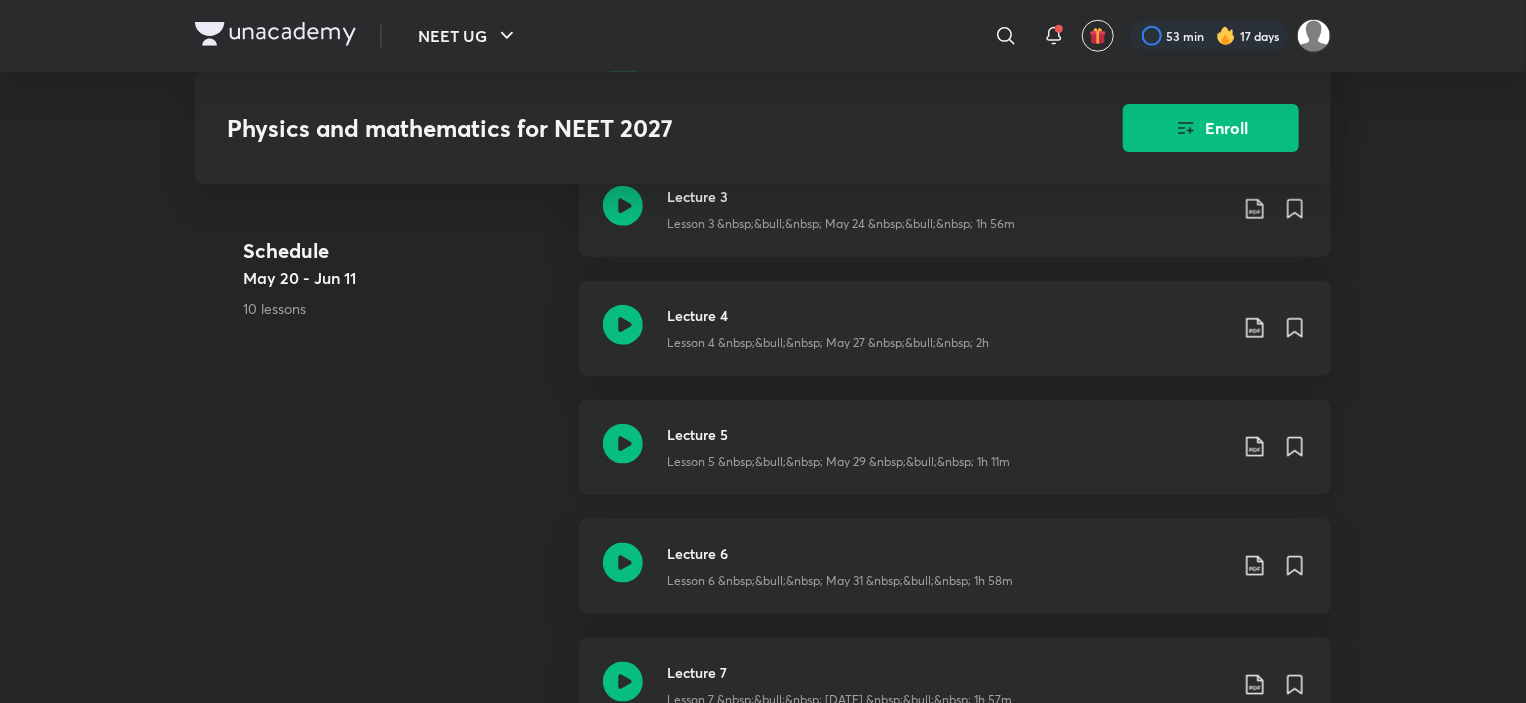 click on "Lecture 5 Lesson 5 &nbsp;&bull;&nbsp; May 29 &nbsp;&bull;&nbsp; 1h 11m" at bounding box center [955, 447] 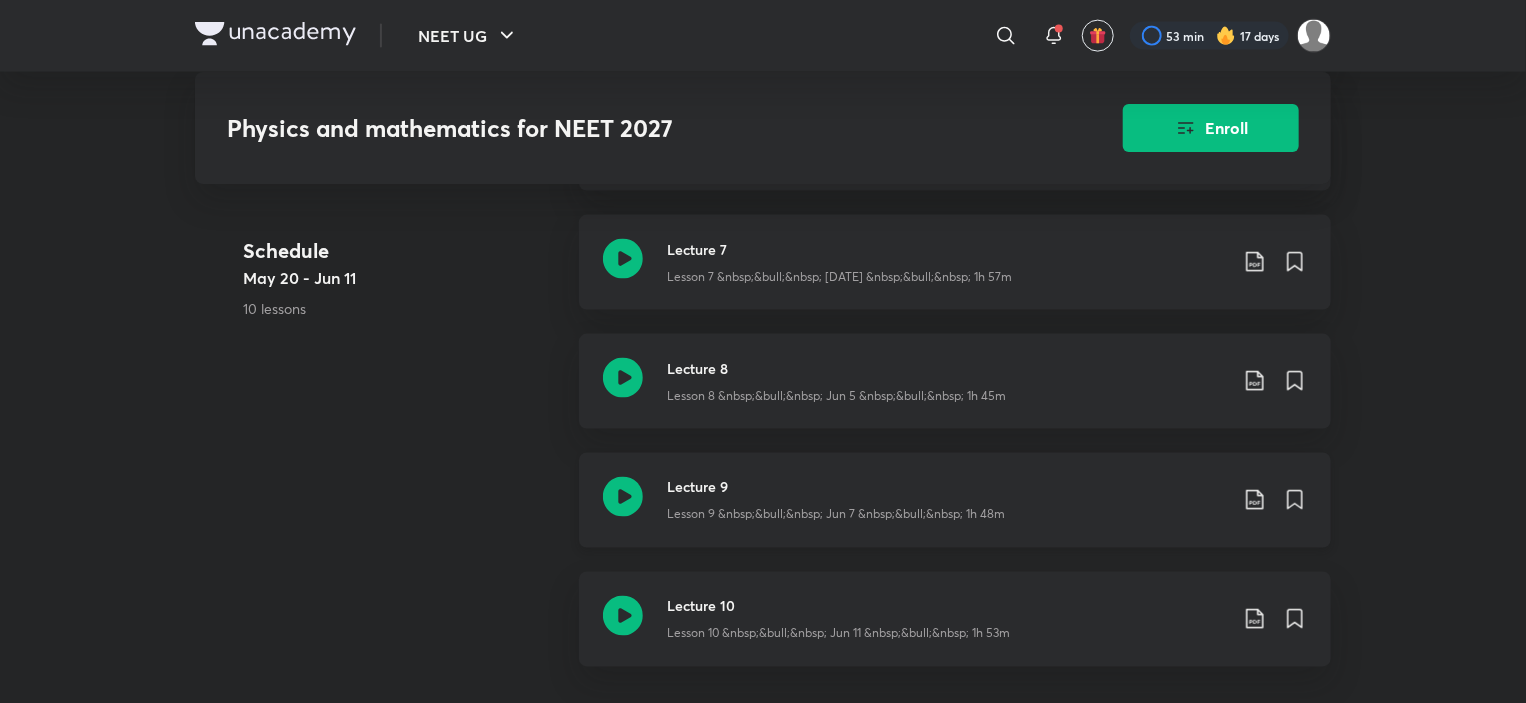 scroll, scrollTop: 1300, scrollLeft: 0, axis: vertical 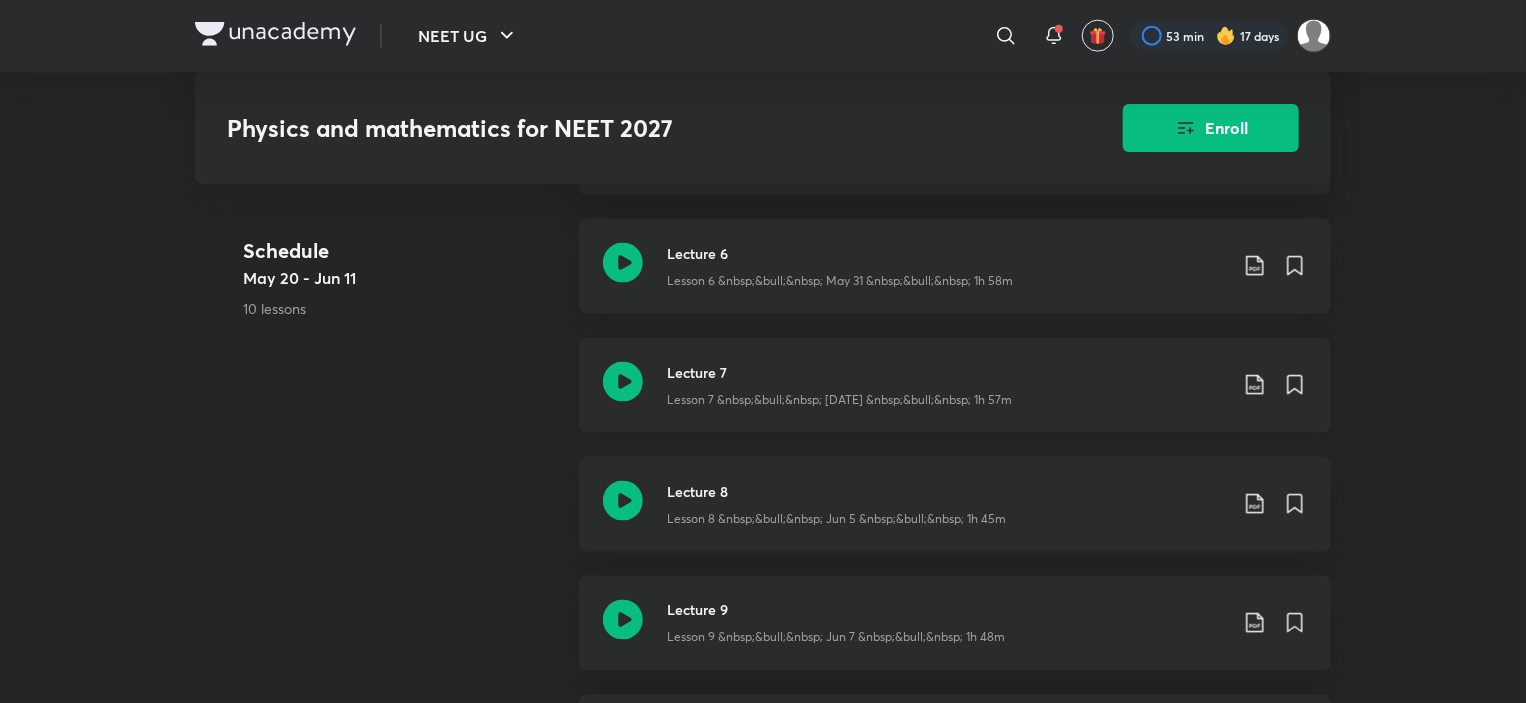click on "Lecture 7" at bounding box center [947, 372] 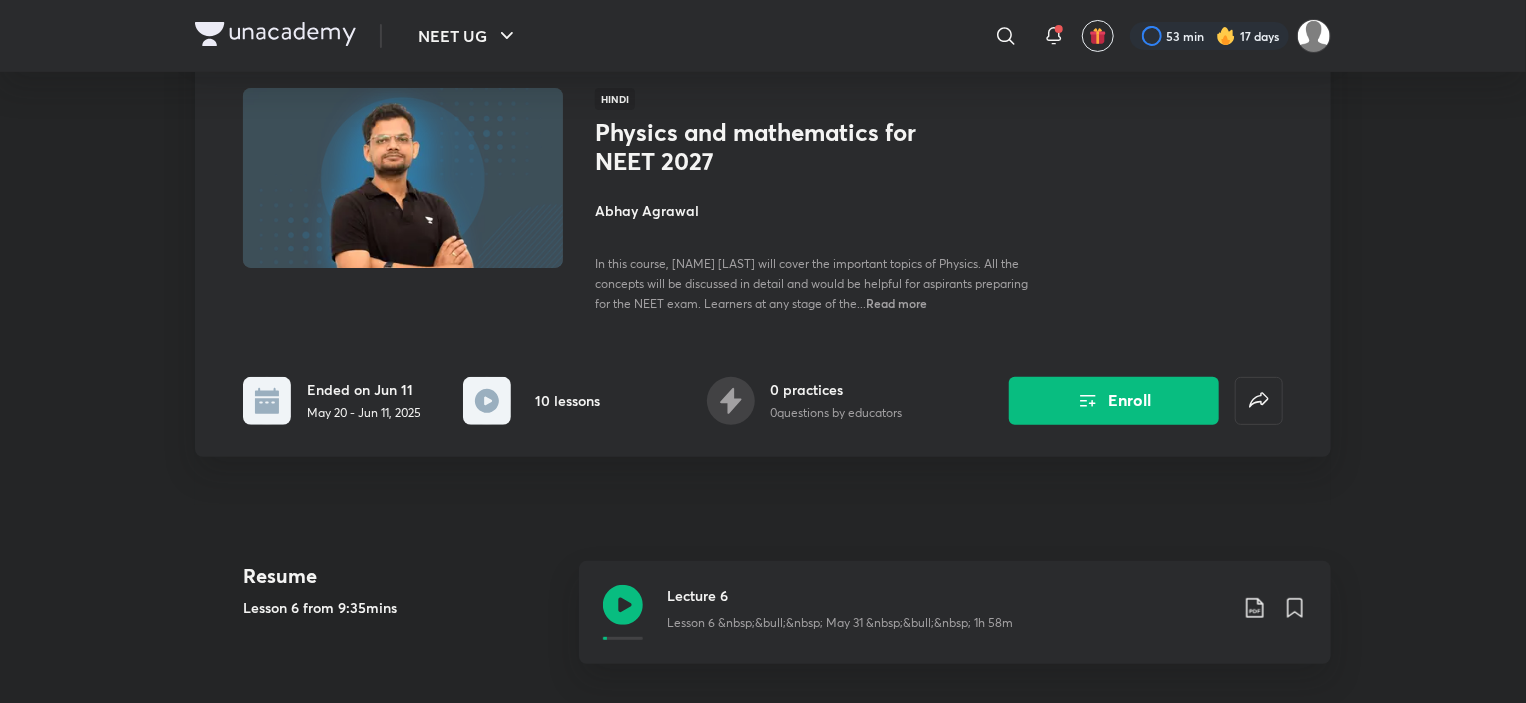 scroll, scrollTop: 0, scrollLeft: 0, axis: both 